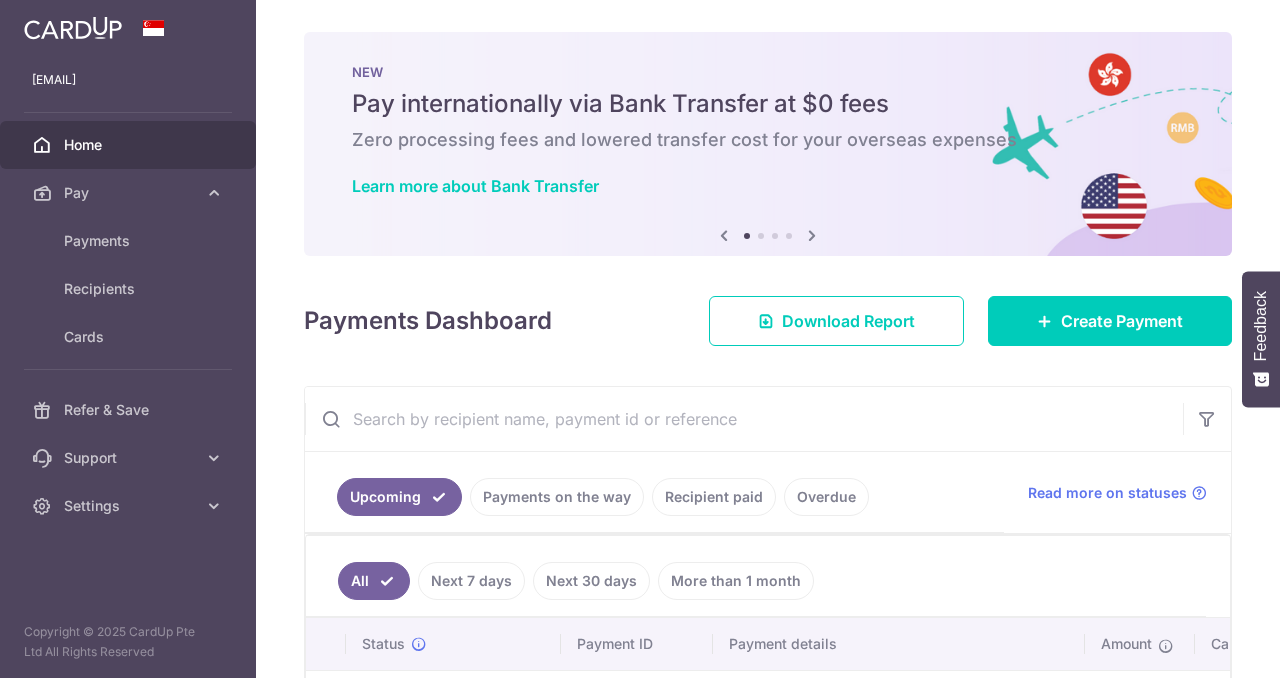 scroll, scrollTop: 0, scrollLeft: 0, axis: both 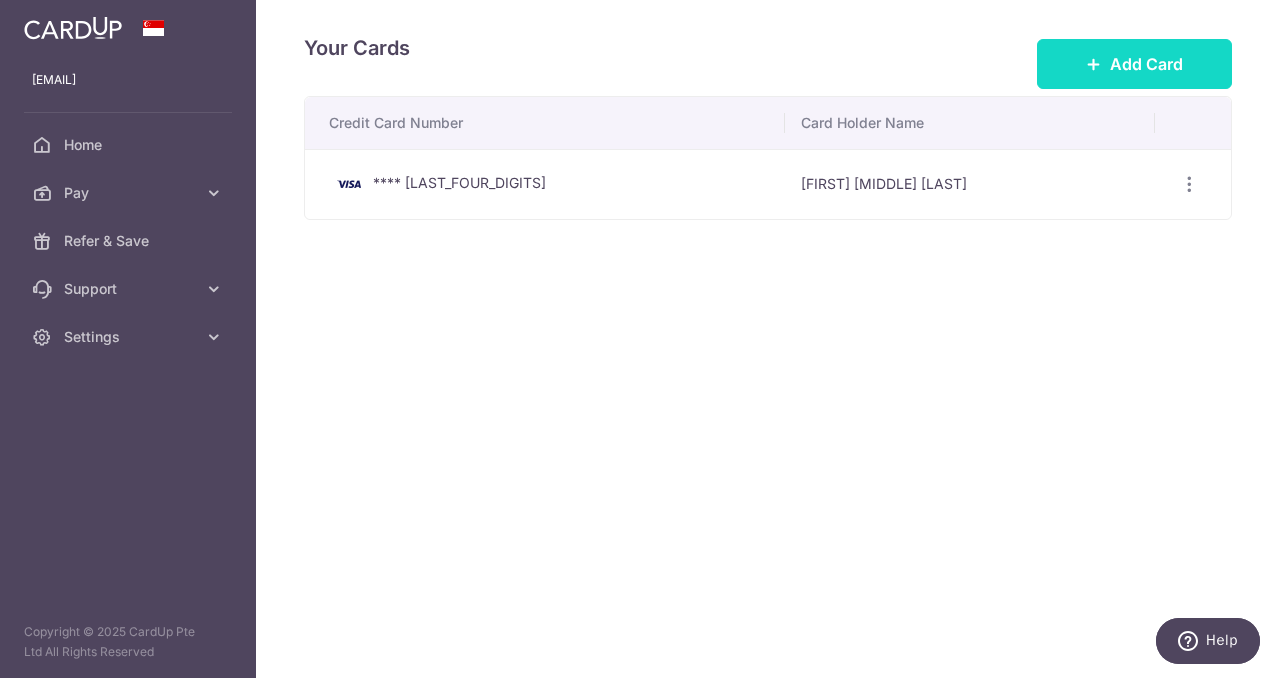 click on "Add Card" at bounding box center (1146, 64) 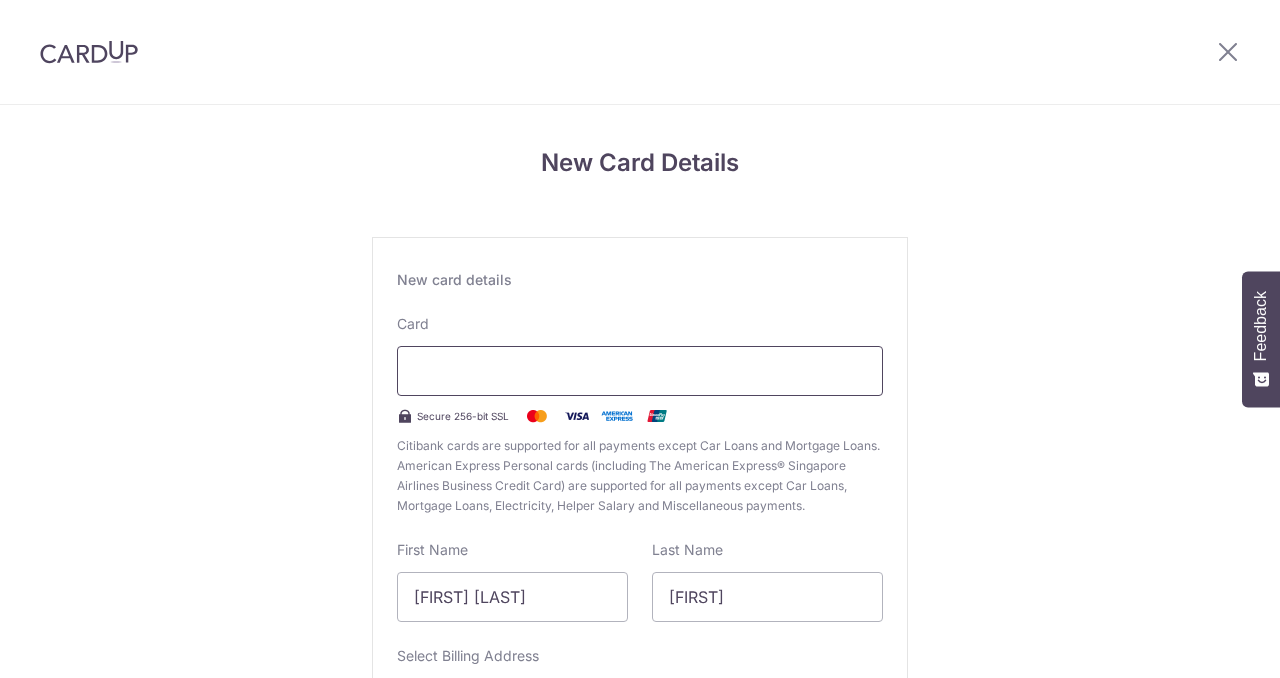 scroll, scrollTop: 0, scrollLeft: 0, axis: both 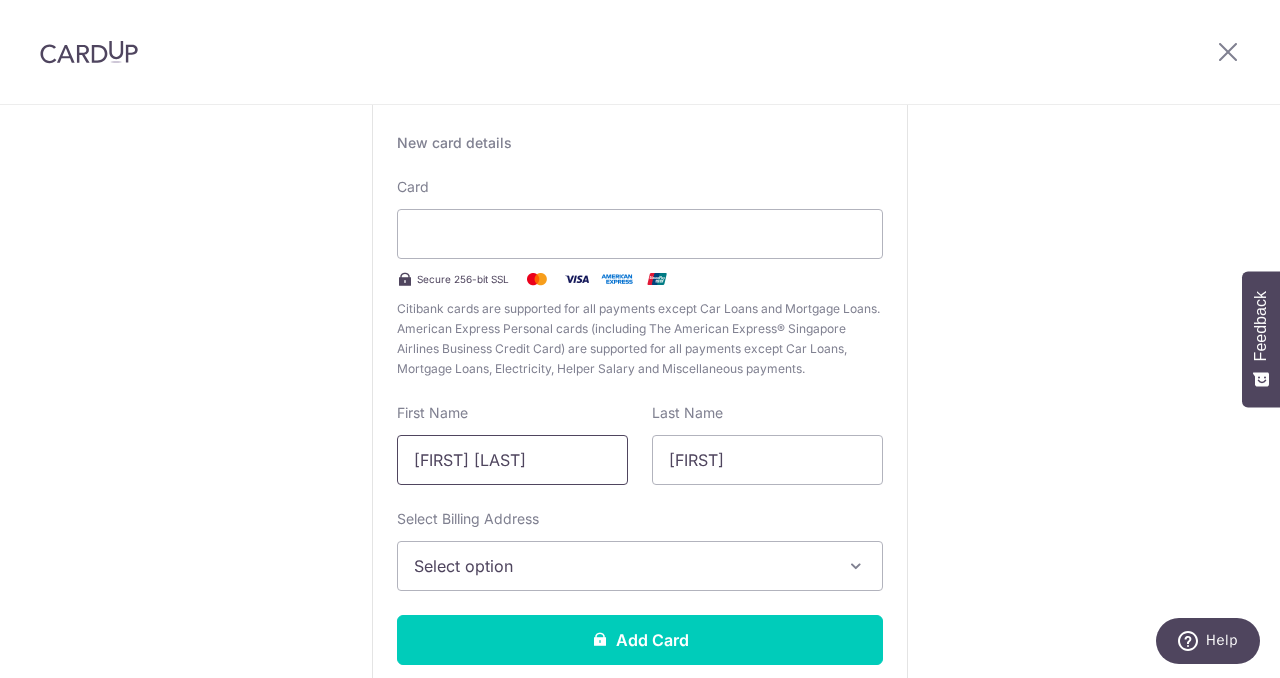click on "Sim Jia Hong" at bounding box center [512, 460] 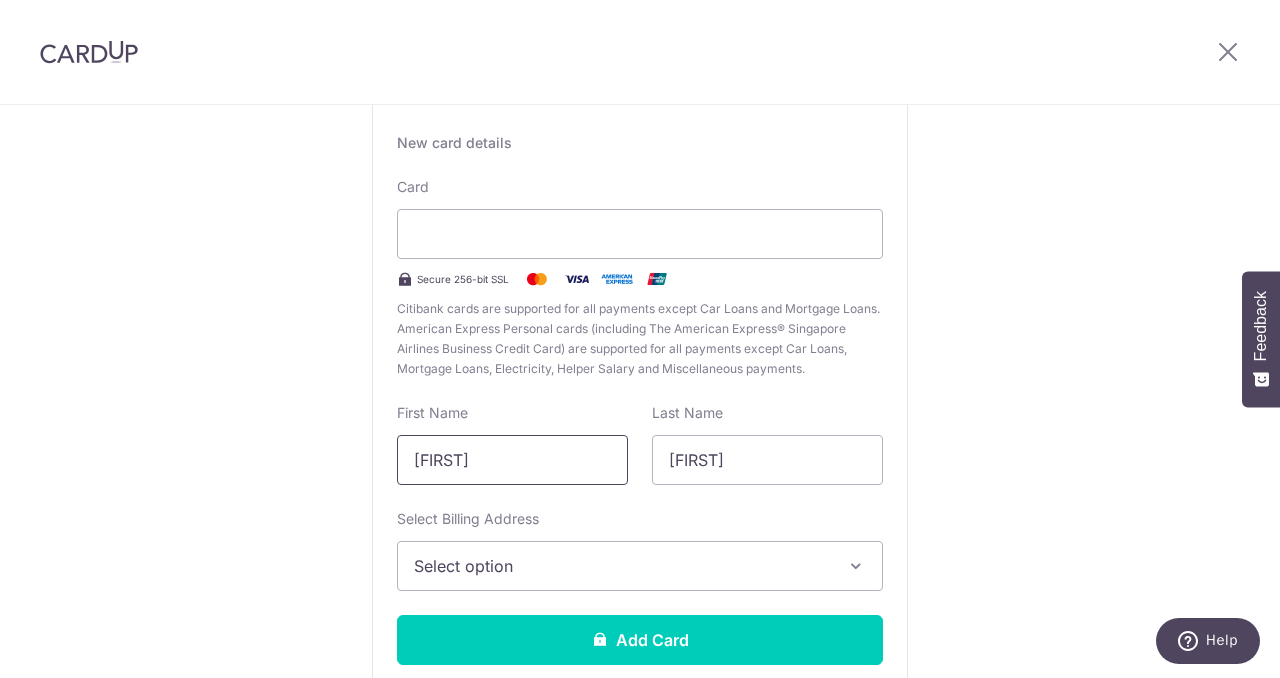 type on "Josiah" 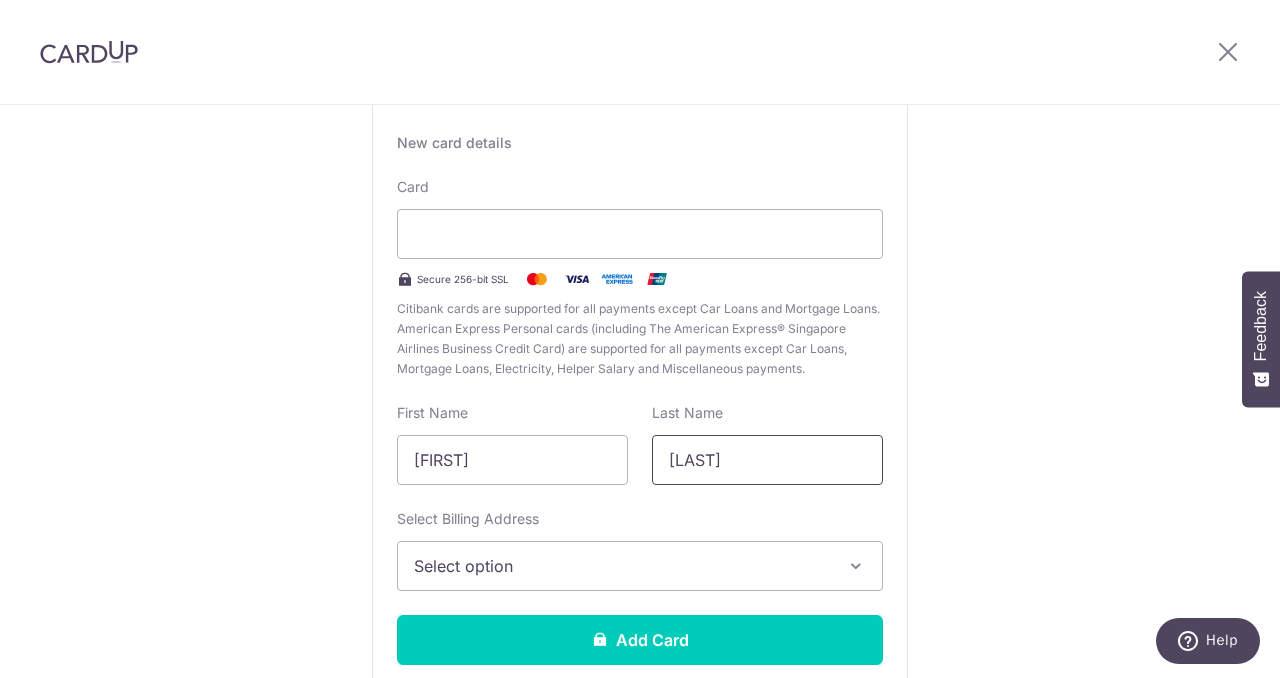 type on "Sim" 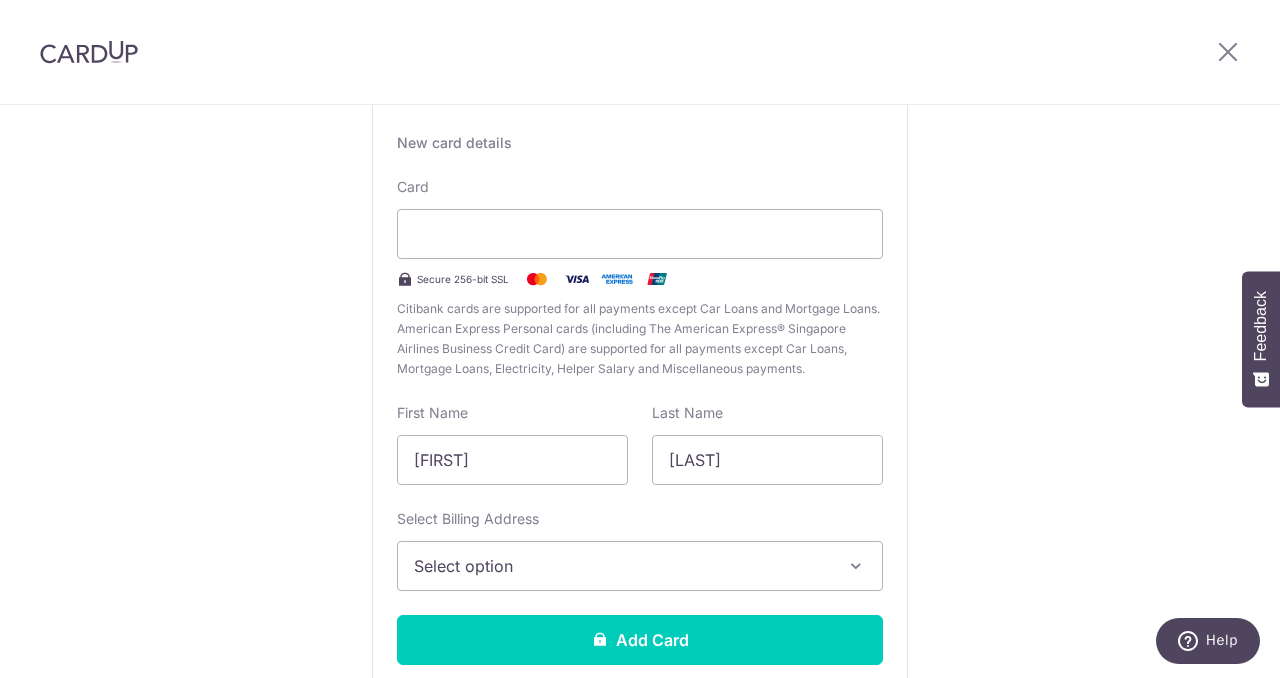 click on "Select option" at bounding box center (622, 566) 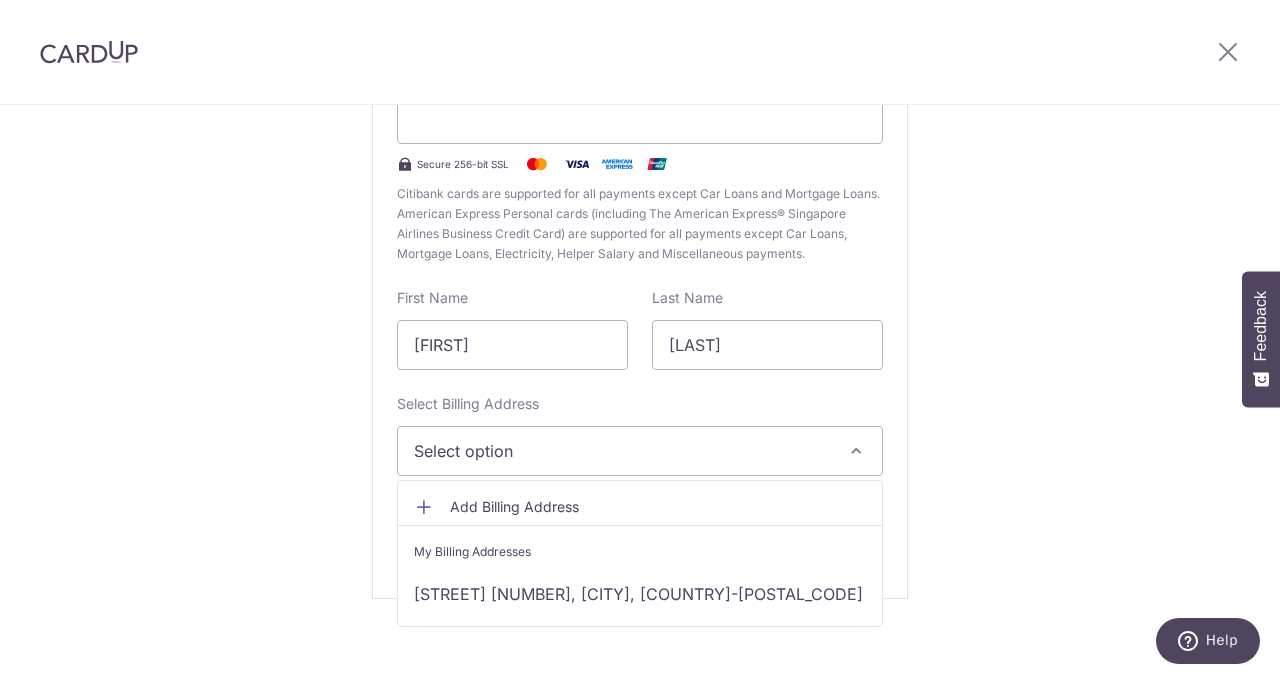 scroll, scrollTop: 267, scrollLeft: 0, axis: vertical 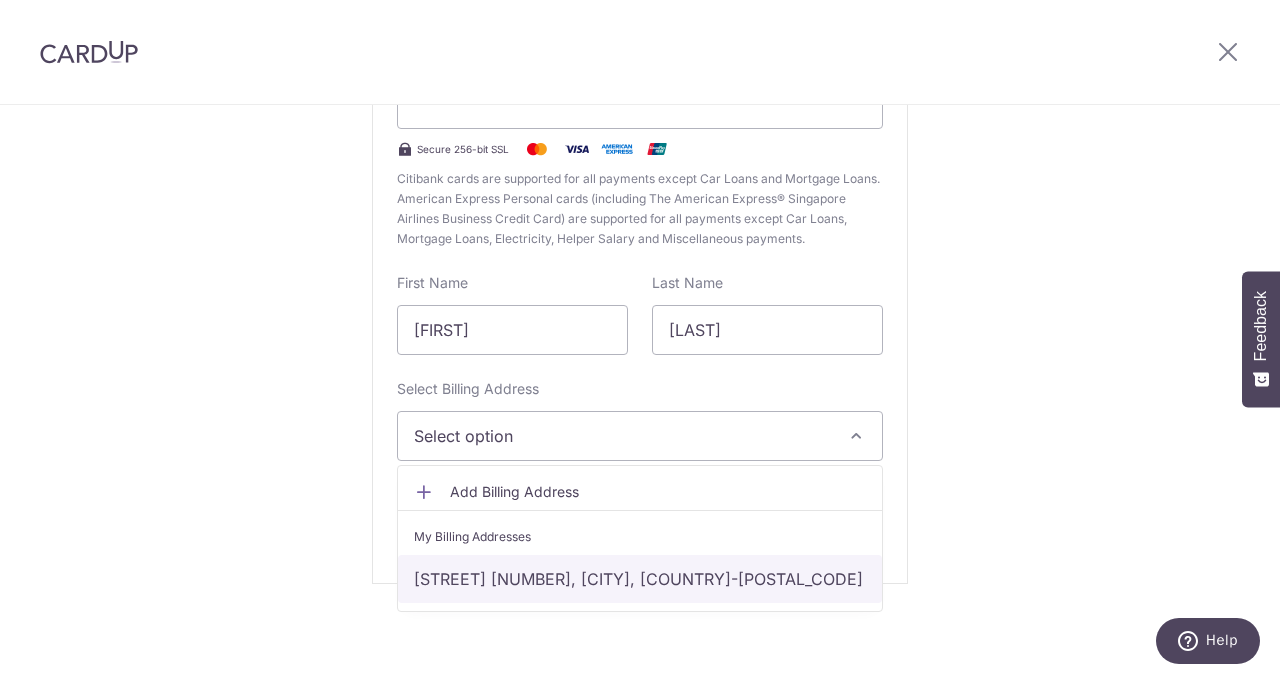 click on "Pasir ris Street 71 block 775 #13-396, Singapore, Singapore-510775" at bounding box center [640, 579] 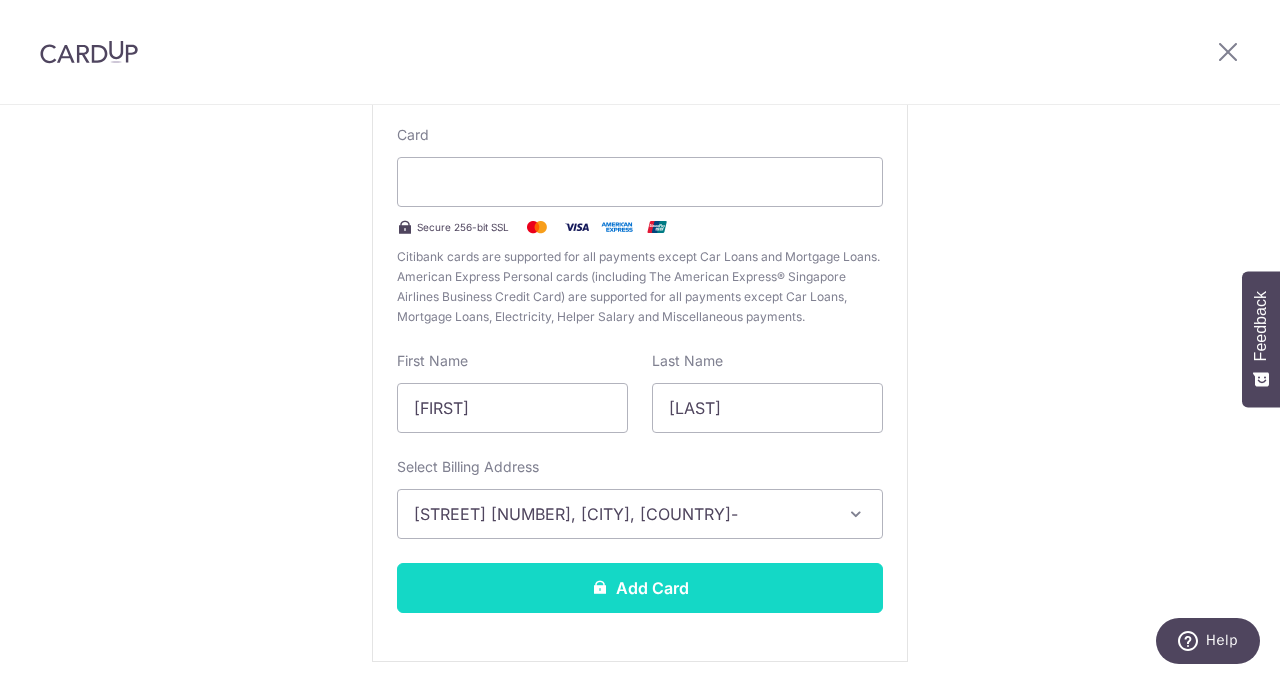 scroll, scrollTop: 205, scrollLeft: 0, axis: vertical 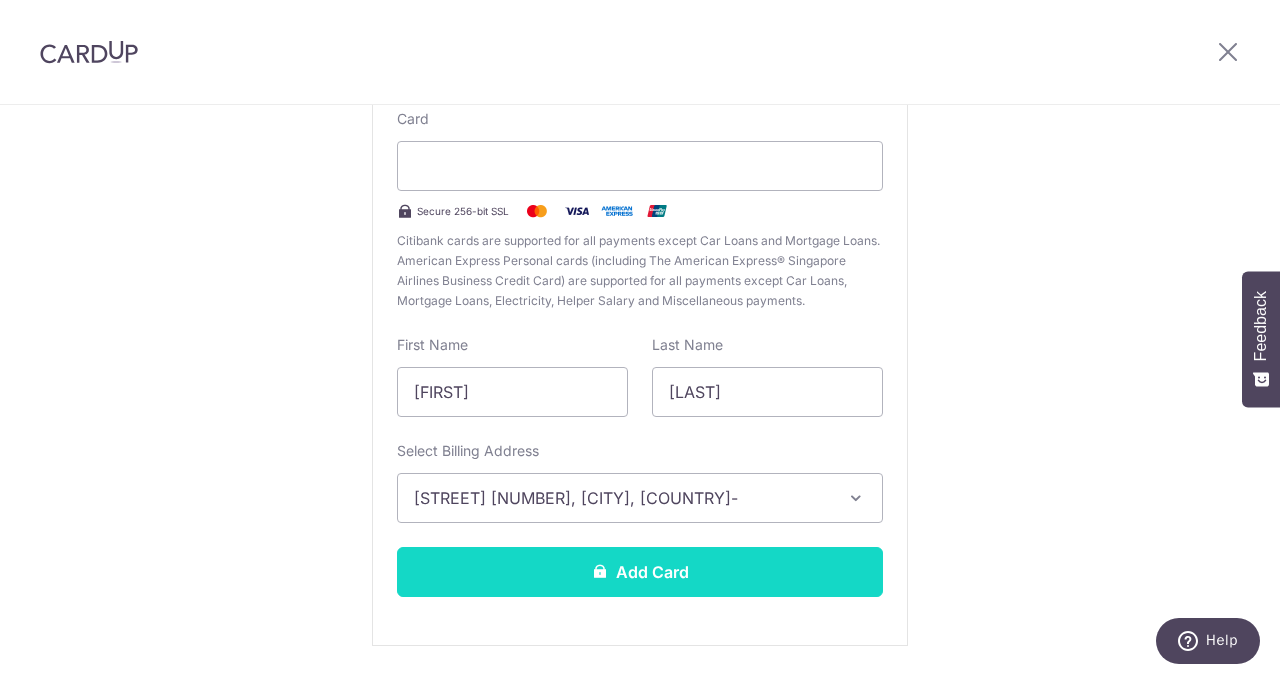 click on "Add Card" at bounding box center [640, 572] 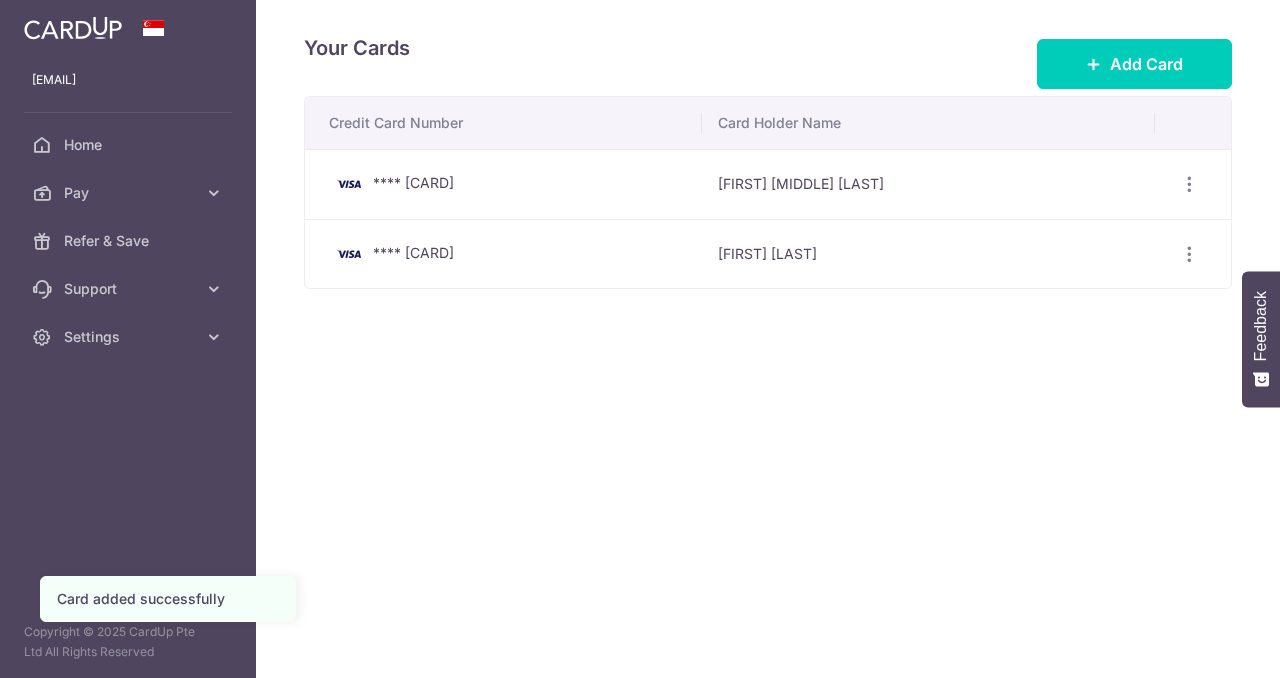 scroll, scrollTop: 0, scrollLeft: 0, axis: both 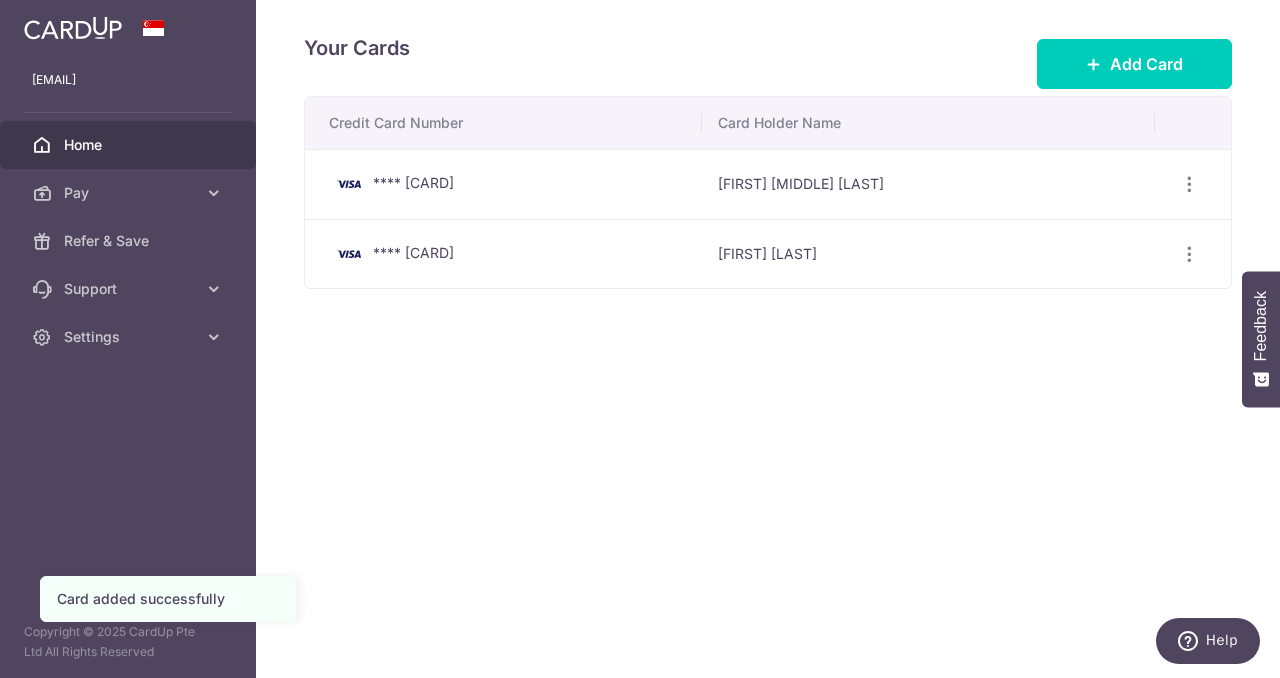 click on "Home" at bounding box center [128, 145] 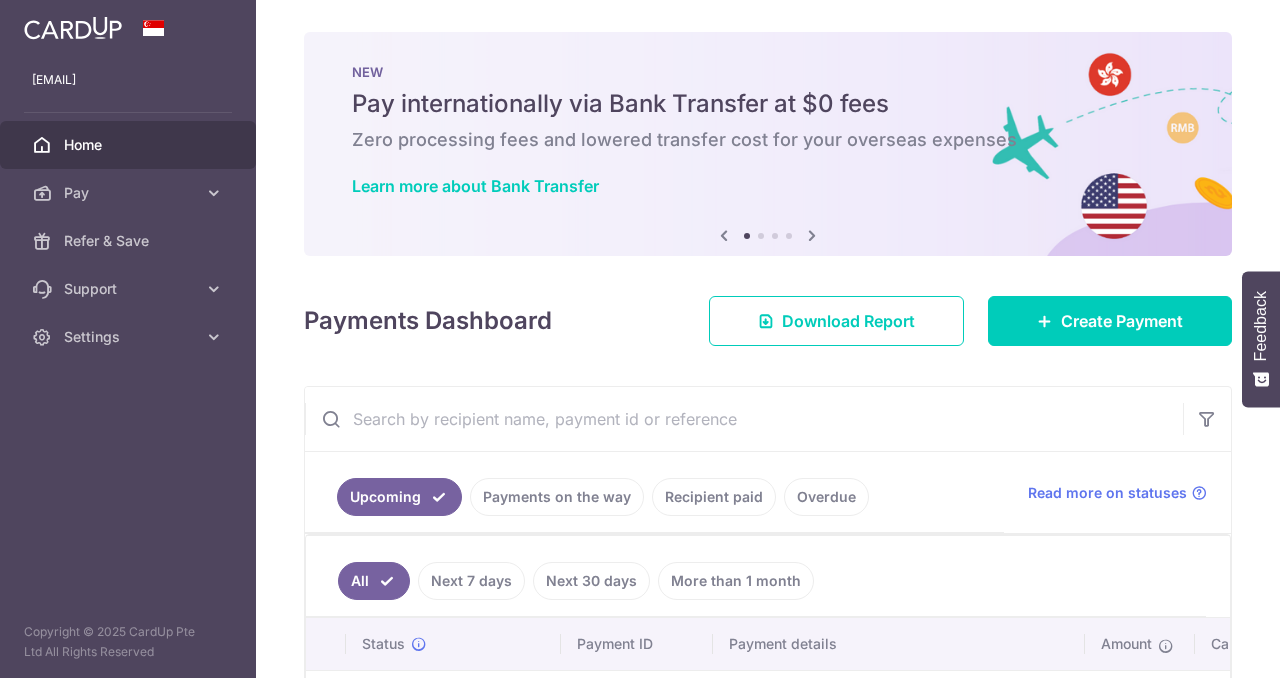 scroll, scrollTop: 0, scrollLeft: 0, axis: both 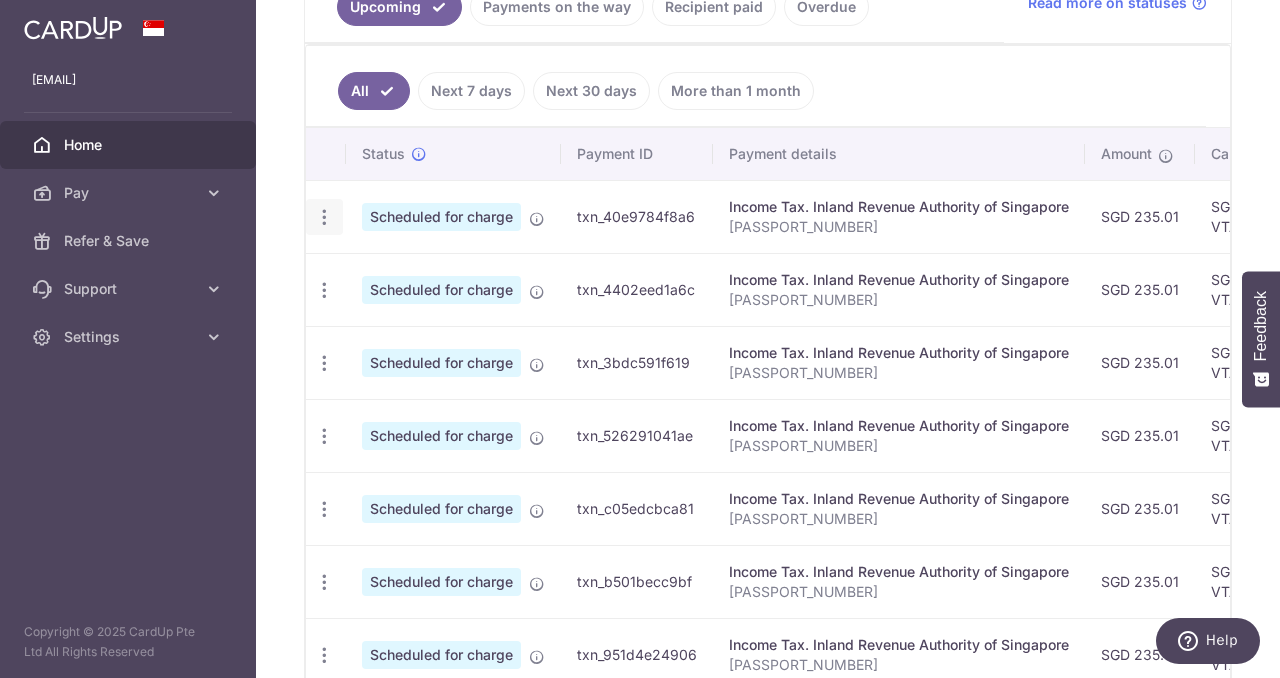 click at bounding box center [324, 217] 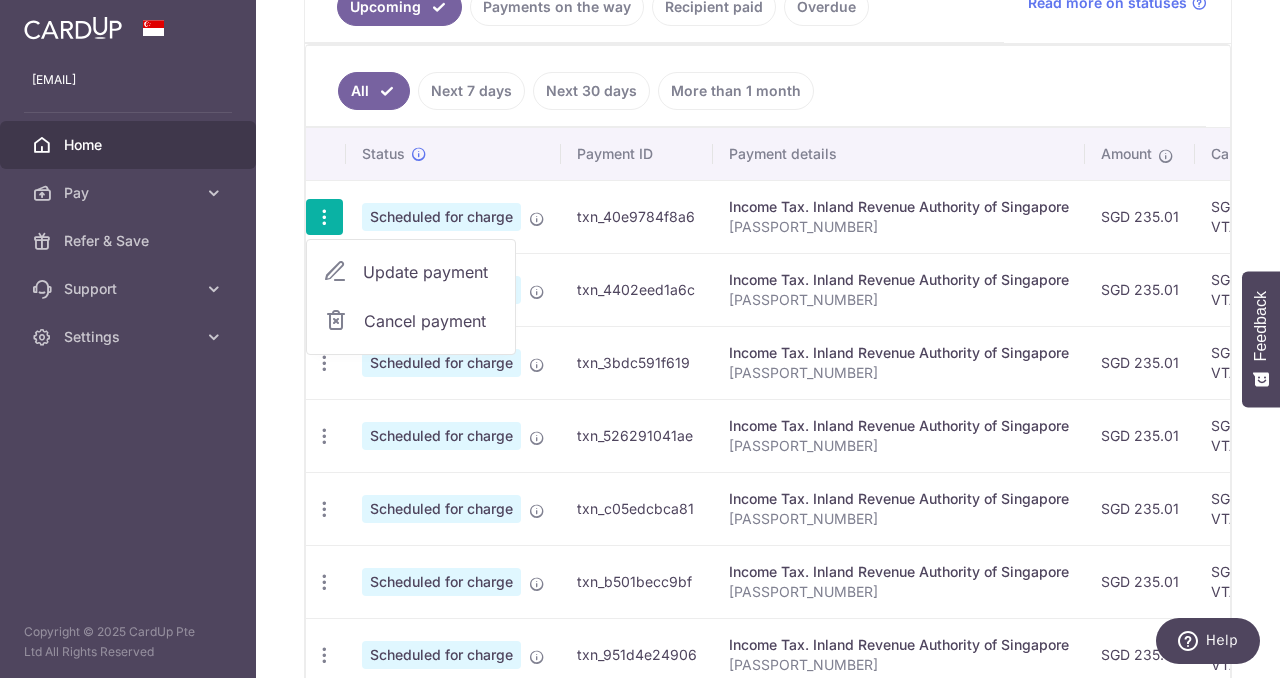 click on "txn_40e9784f8a6" at bounding box center [637, 216] 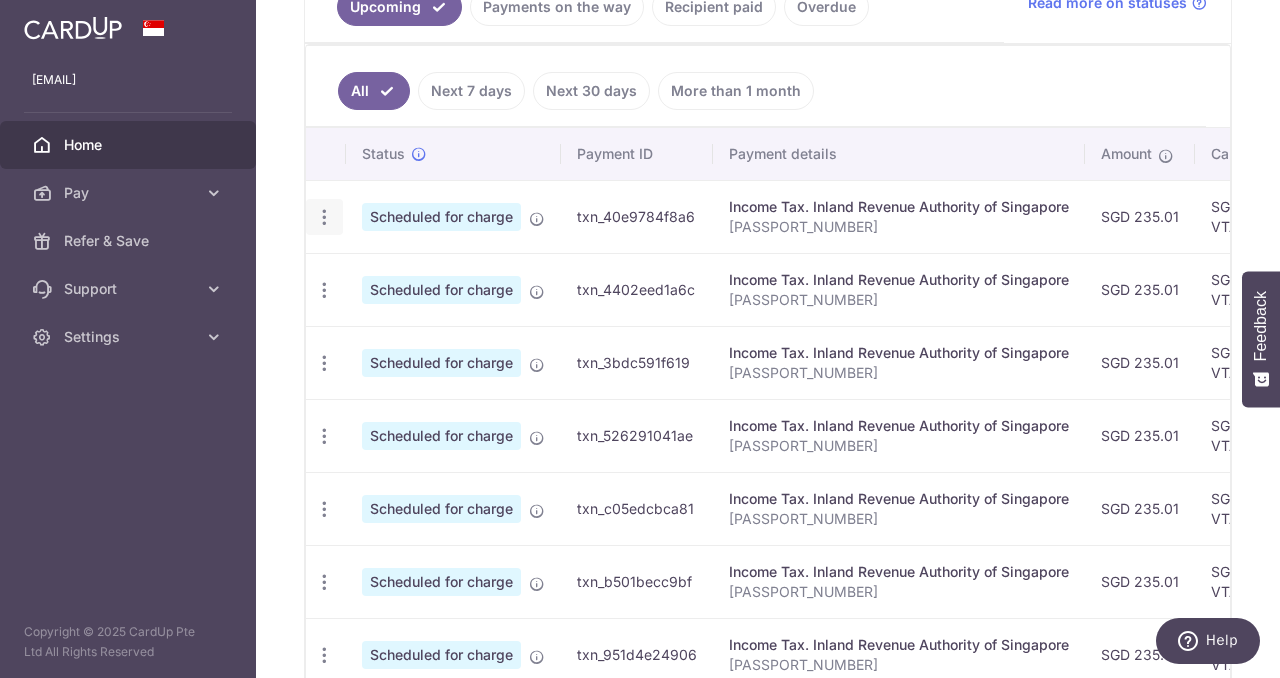 click at bounding box center [324, 217] 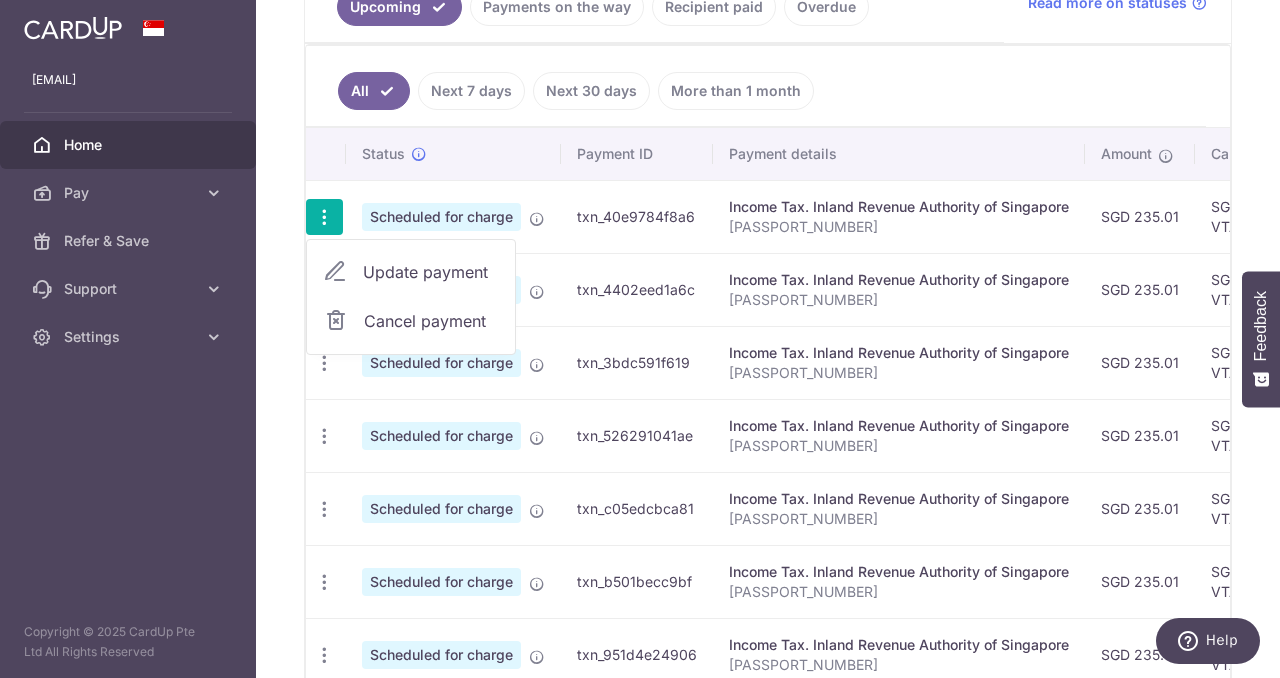 click at bounding box center [324, 217] 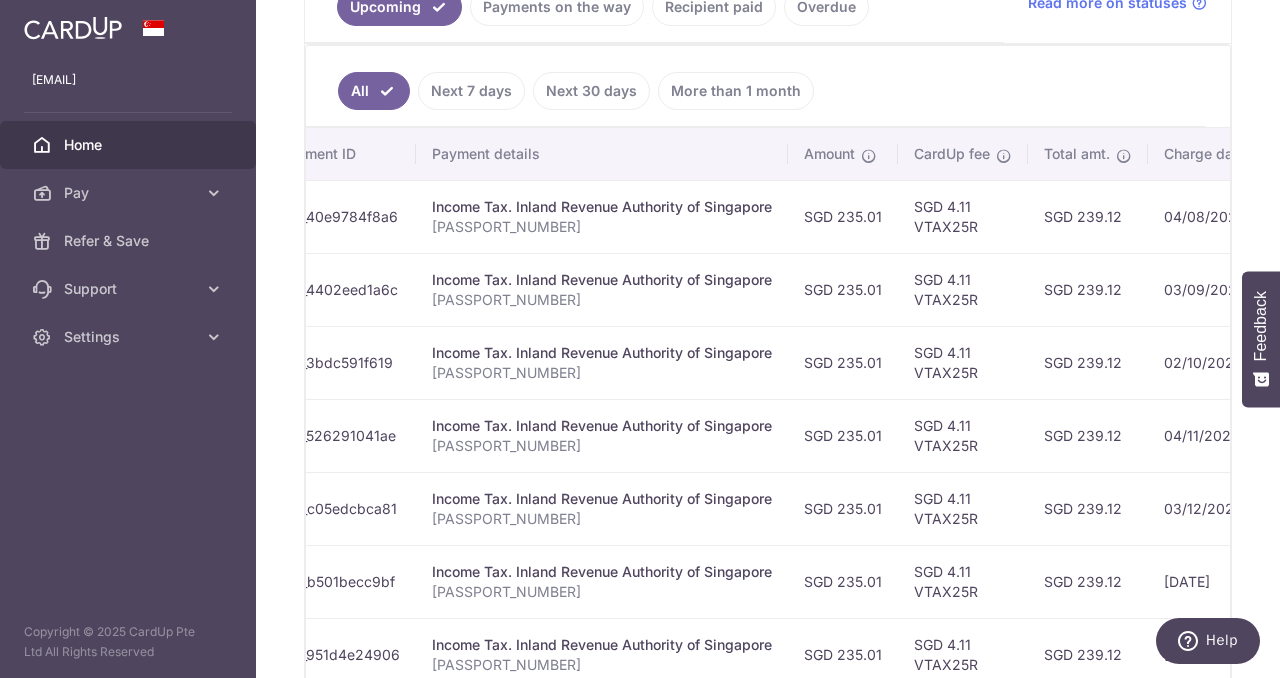 scroll, scrollTop: 0, scrollLeft: 0, axis: both 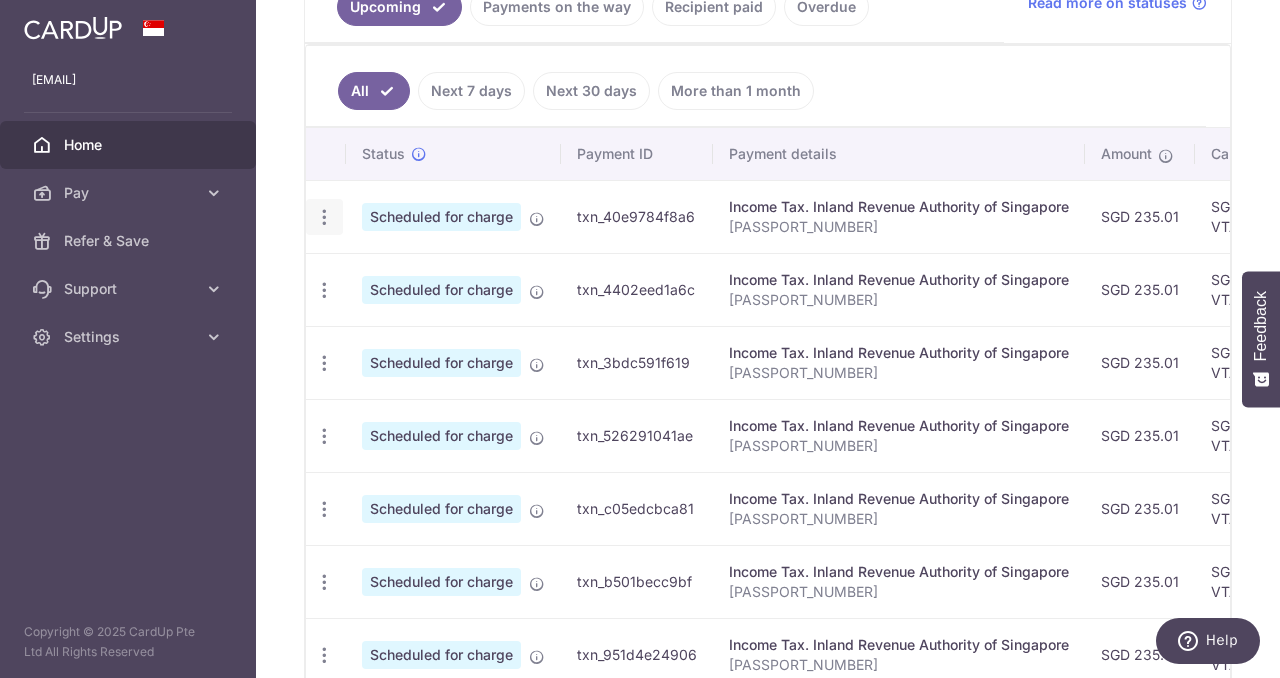 click at bounding box center (324, 217) 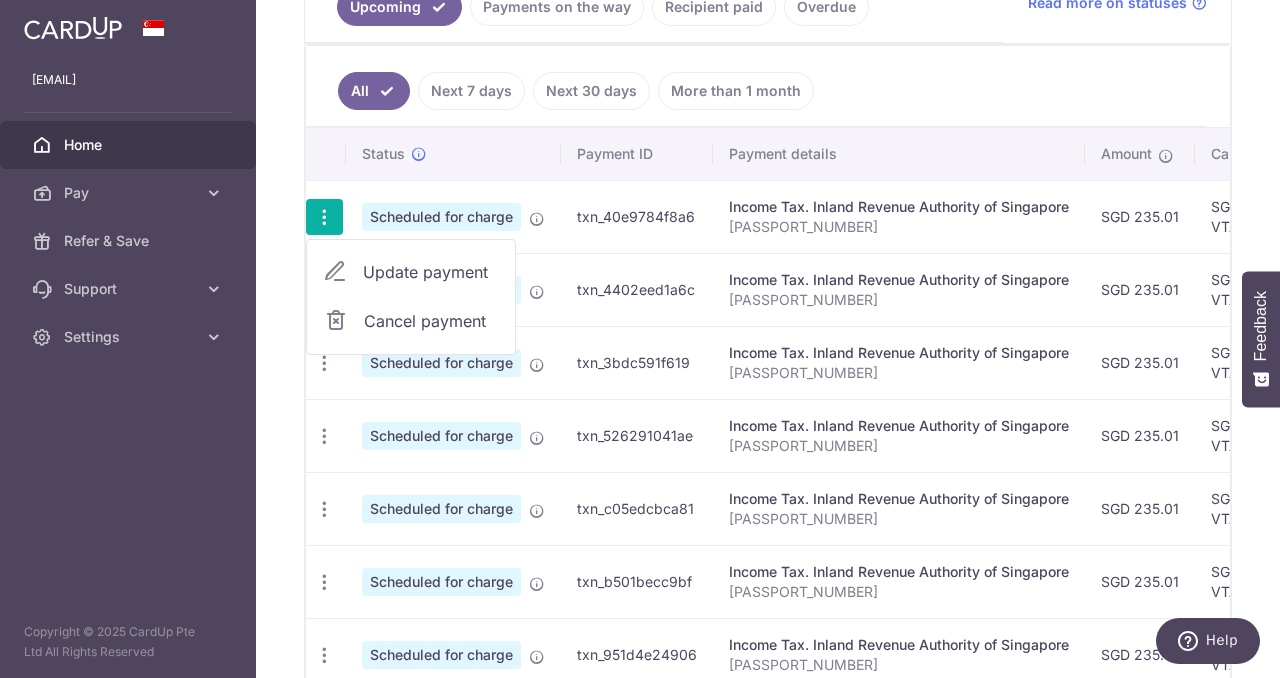 click on "Update payment" at bounding box center (431, 272) 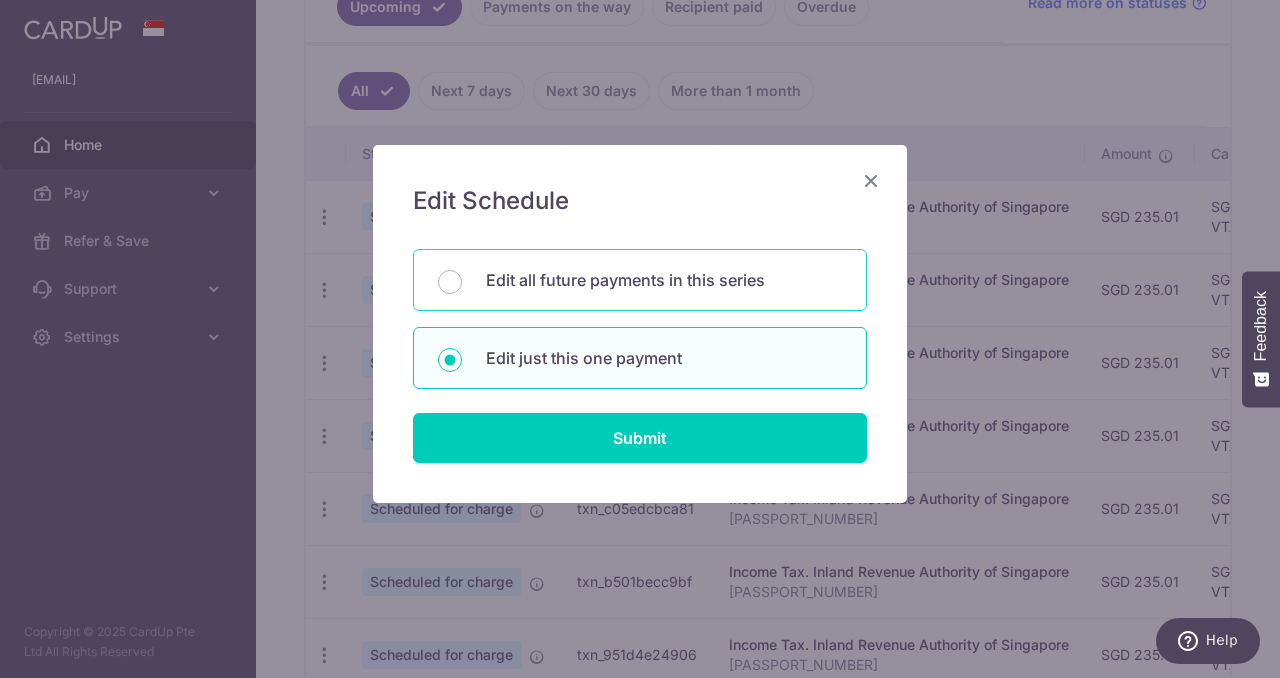 click on "Edit all future payments in this series" at bounding box center [664, 280] 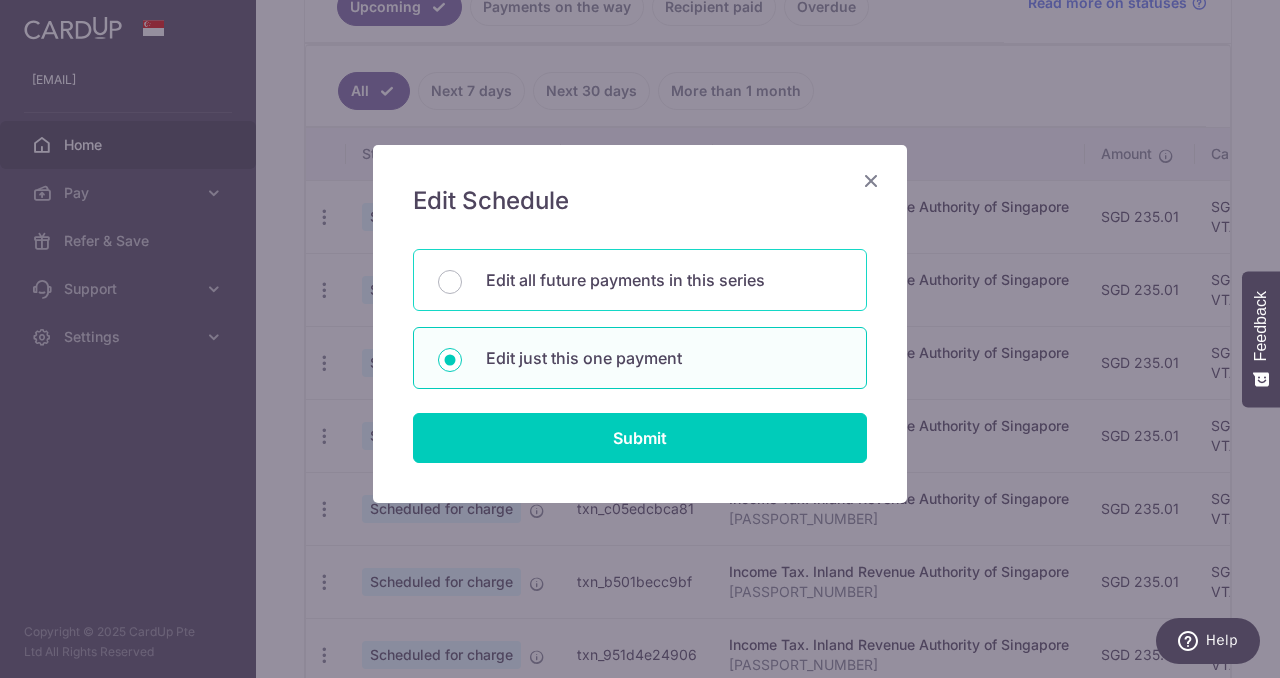 click on "Edit all future payments in this series" at bounding box center (450, 282) 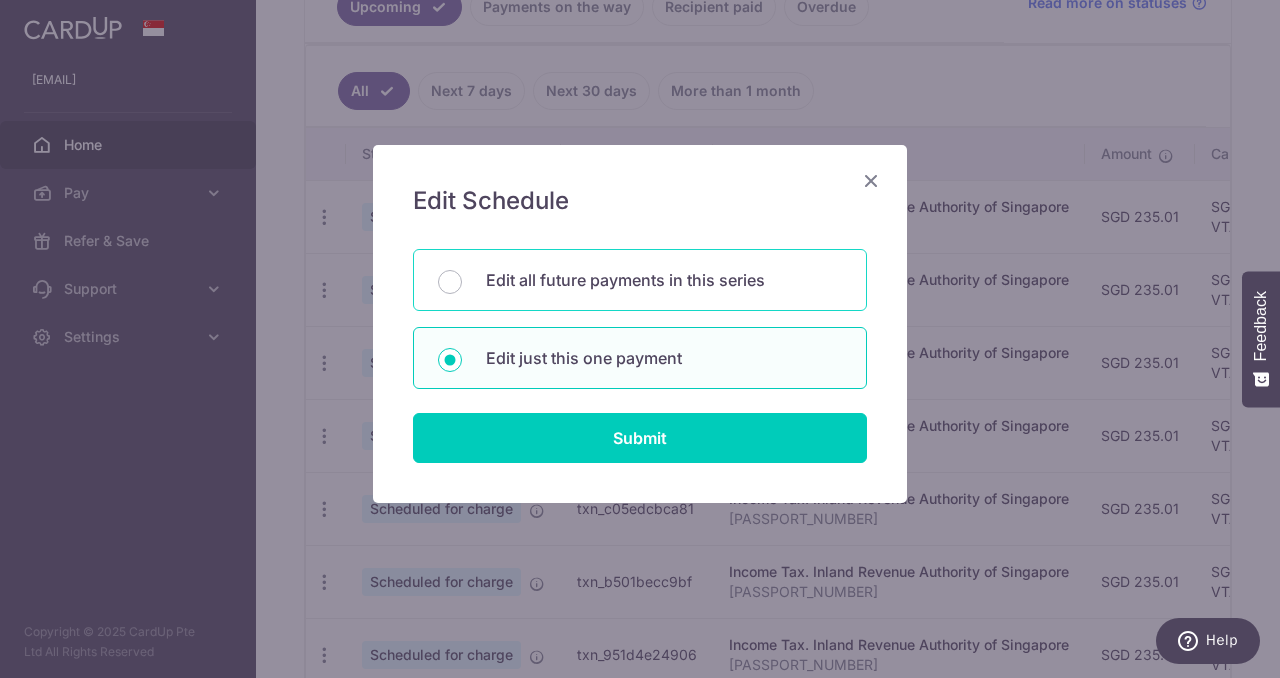 radio on "true" 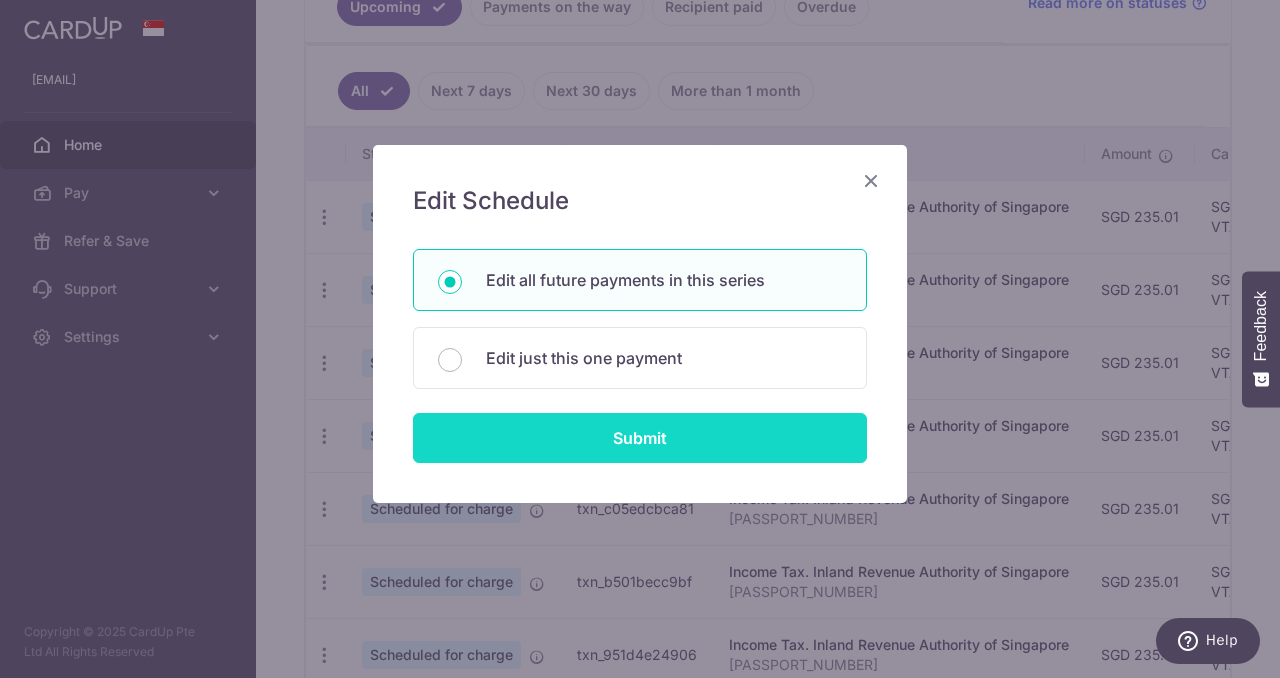 click on "Submit" at bounding box center (640, 438) 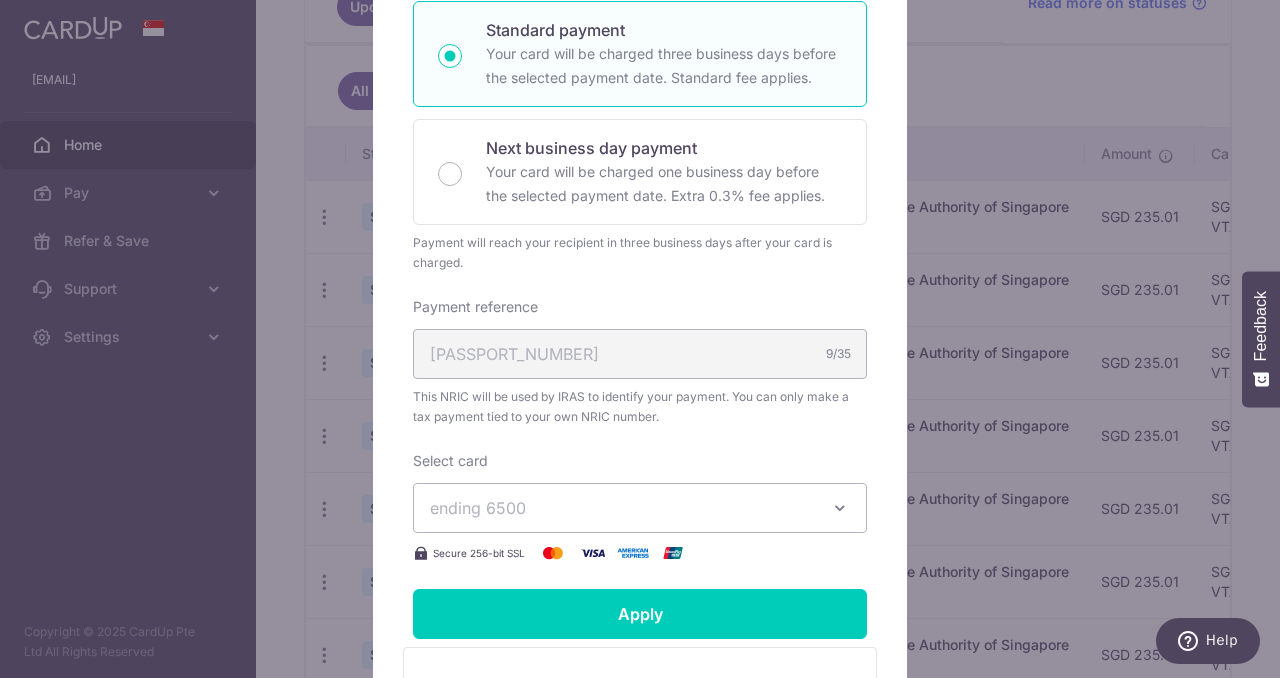 scroll, scrollTop: 423, scrollLeft: 0, axis: vertical 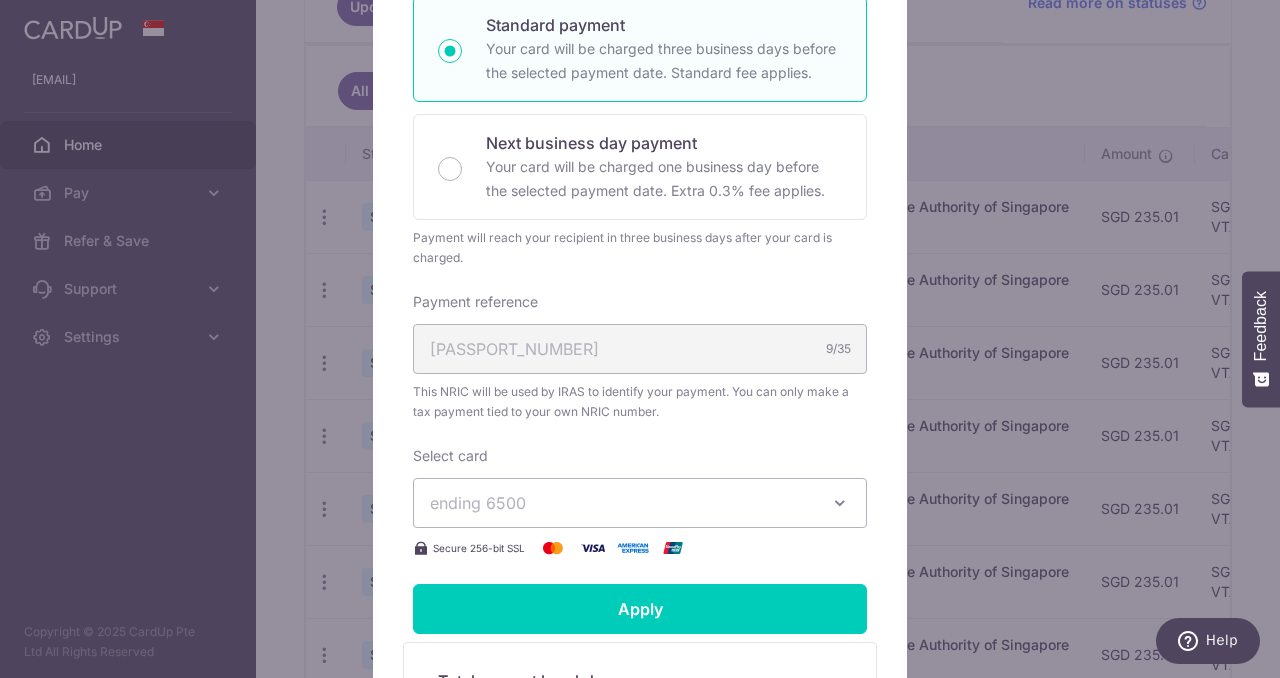 click on "ending 6500" at bounding box center (622, 503) 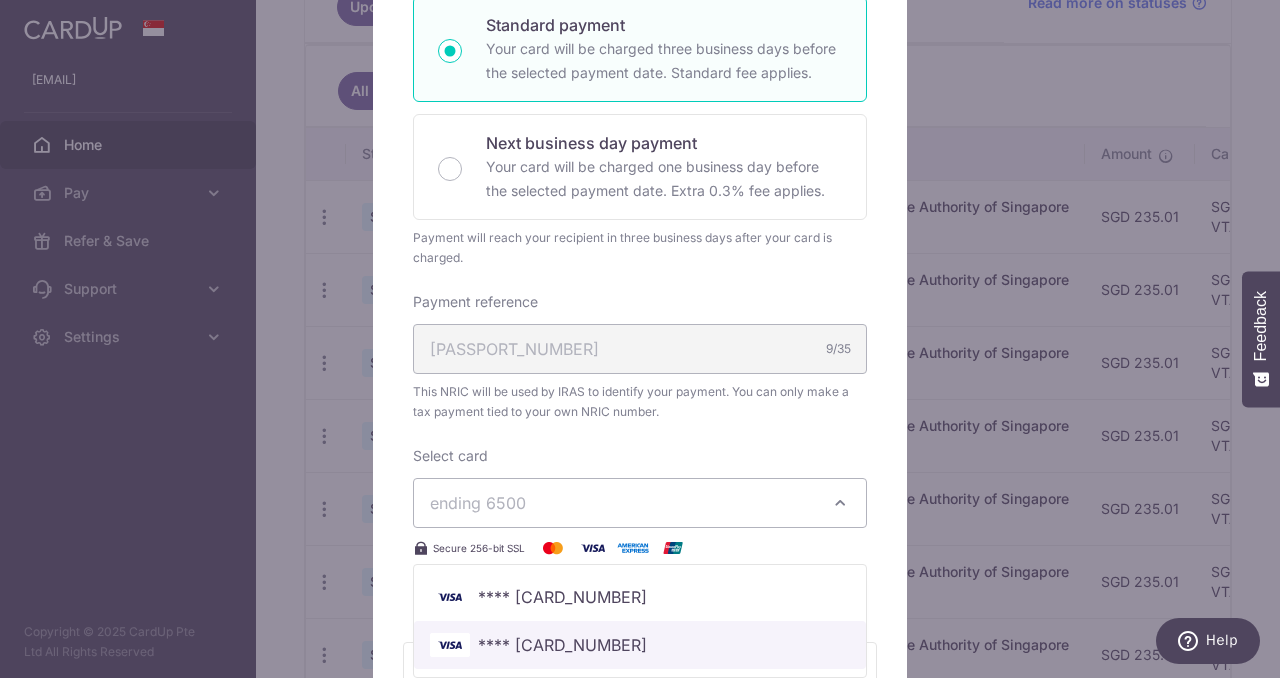 click on "**** [CARD]" at bounding box center [640, 645] 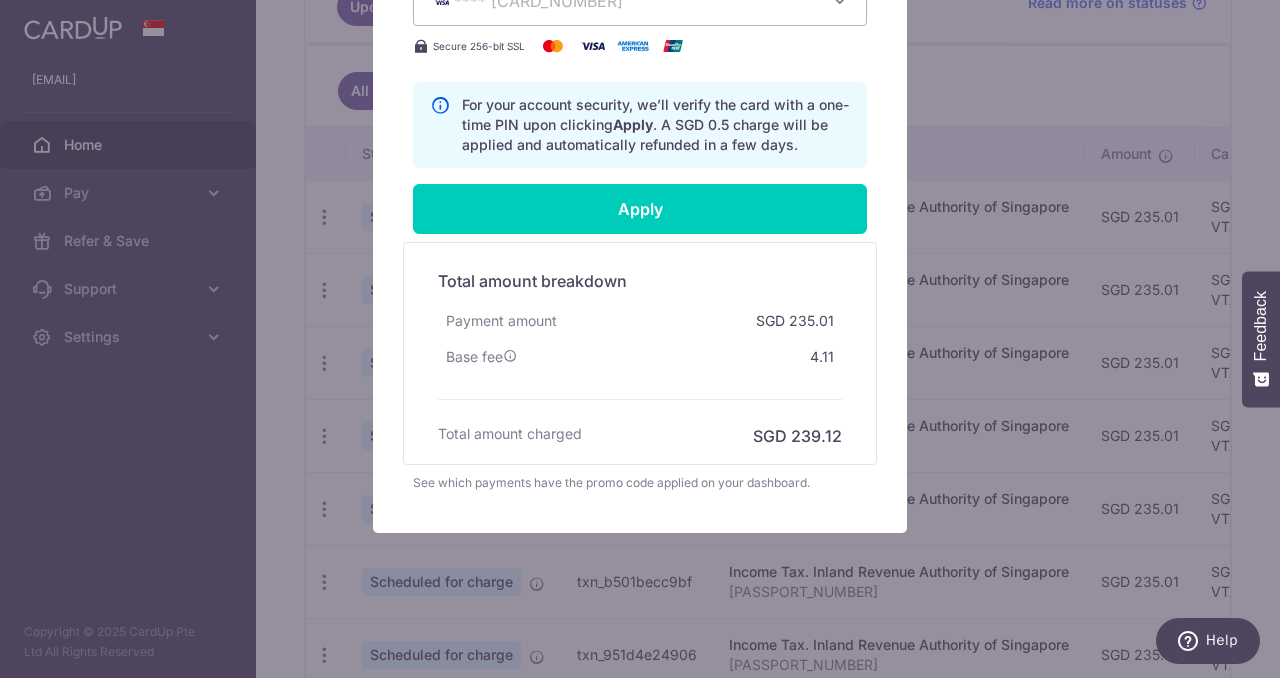 scroll, scrollTop: 945, scrollLeft: 0, axis: vertical 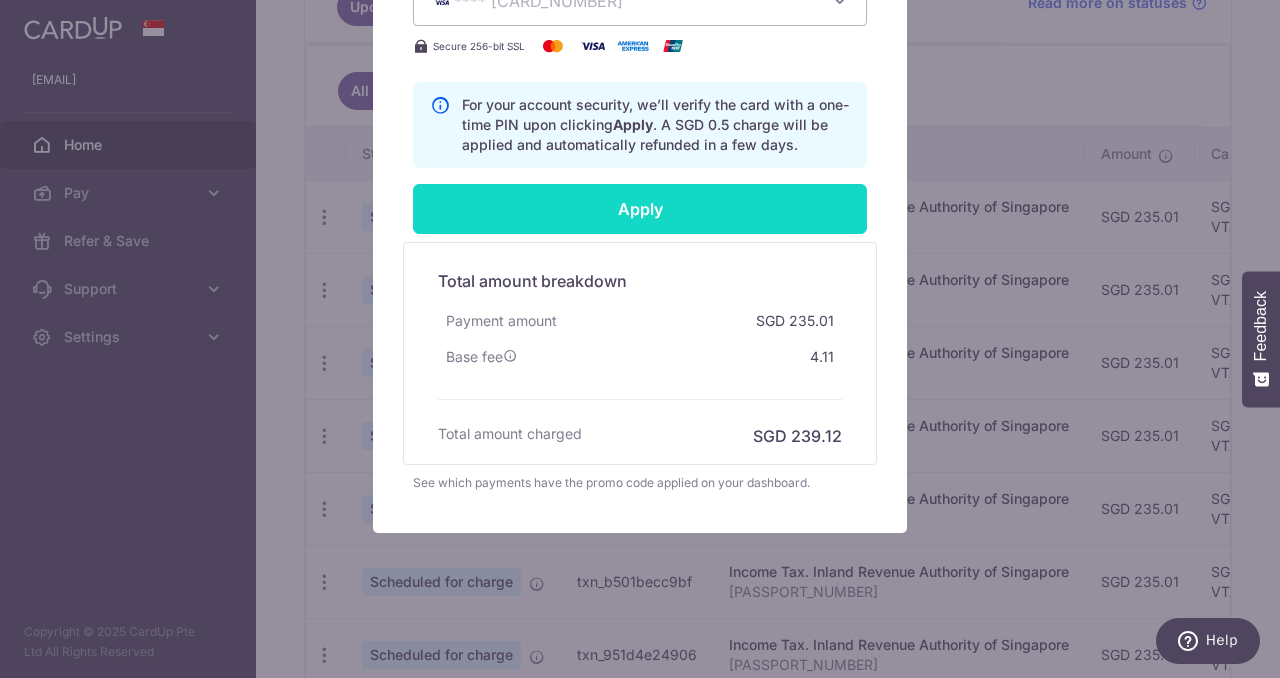 click on "Apply" at bounding box center (640, 209) 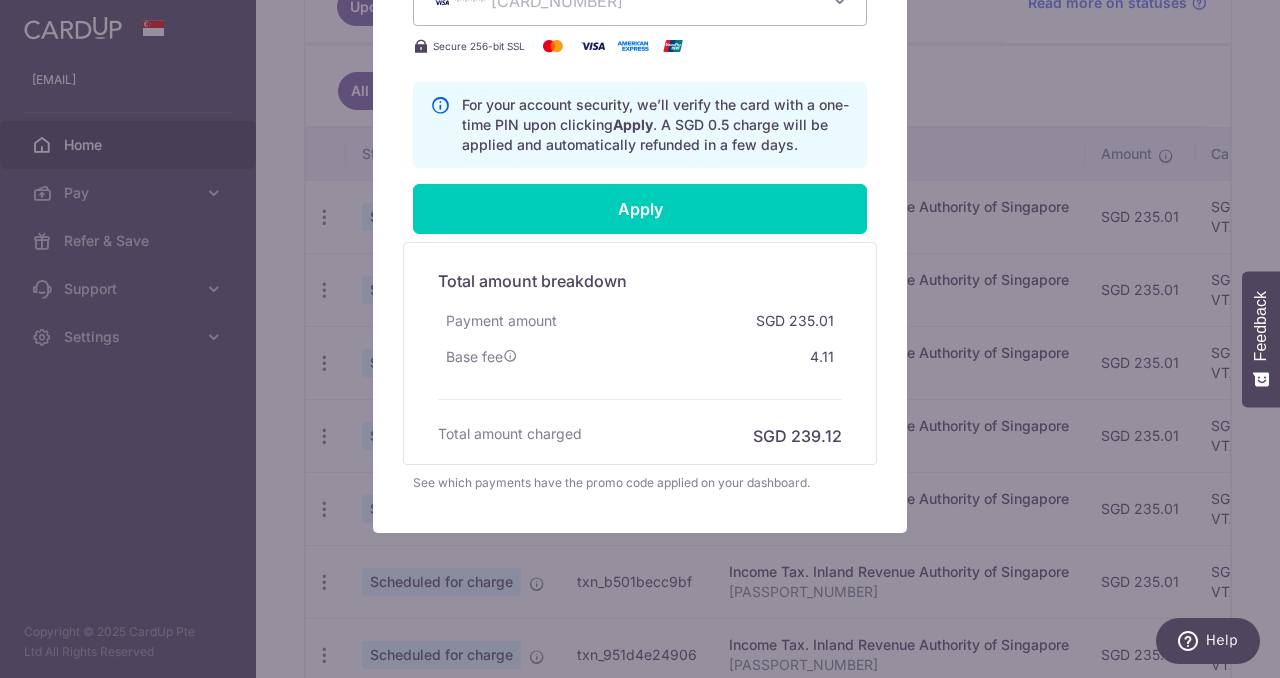 type on "Successfully Applied" 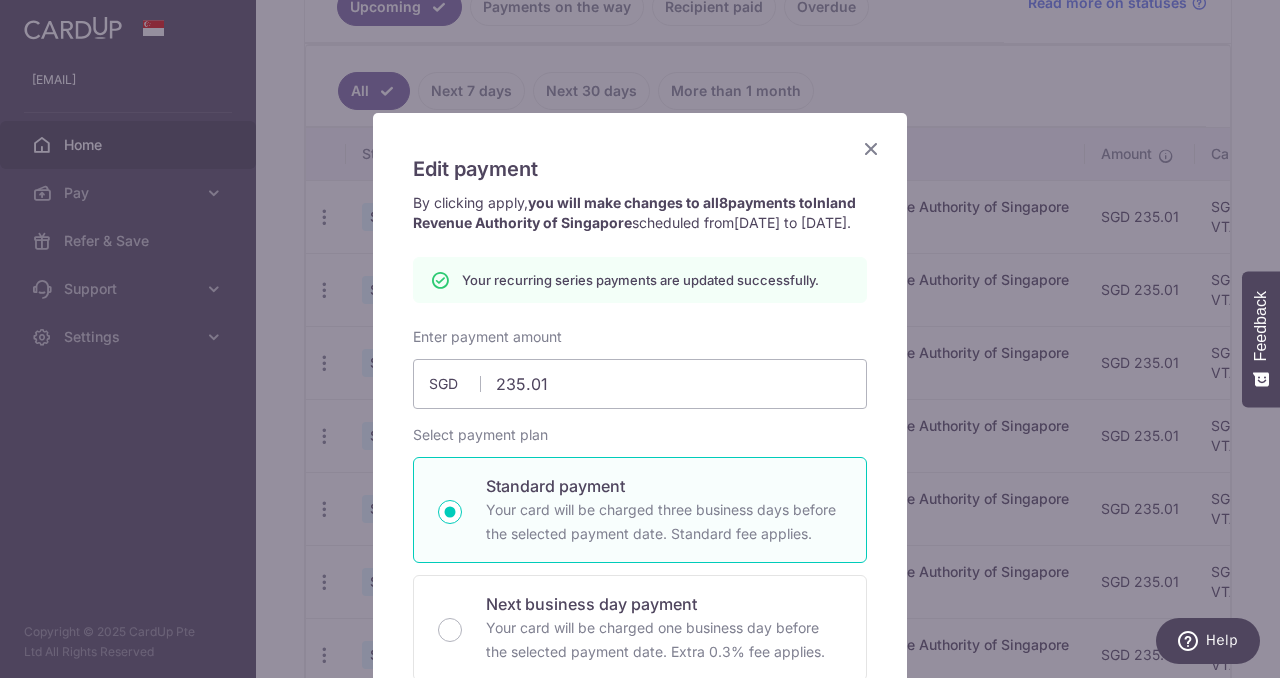 scroll, scrollTop: 0, scrollLeft: 0, axis: both 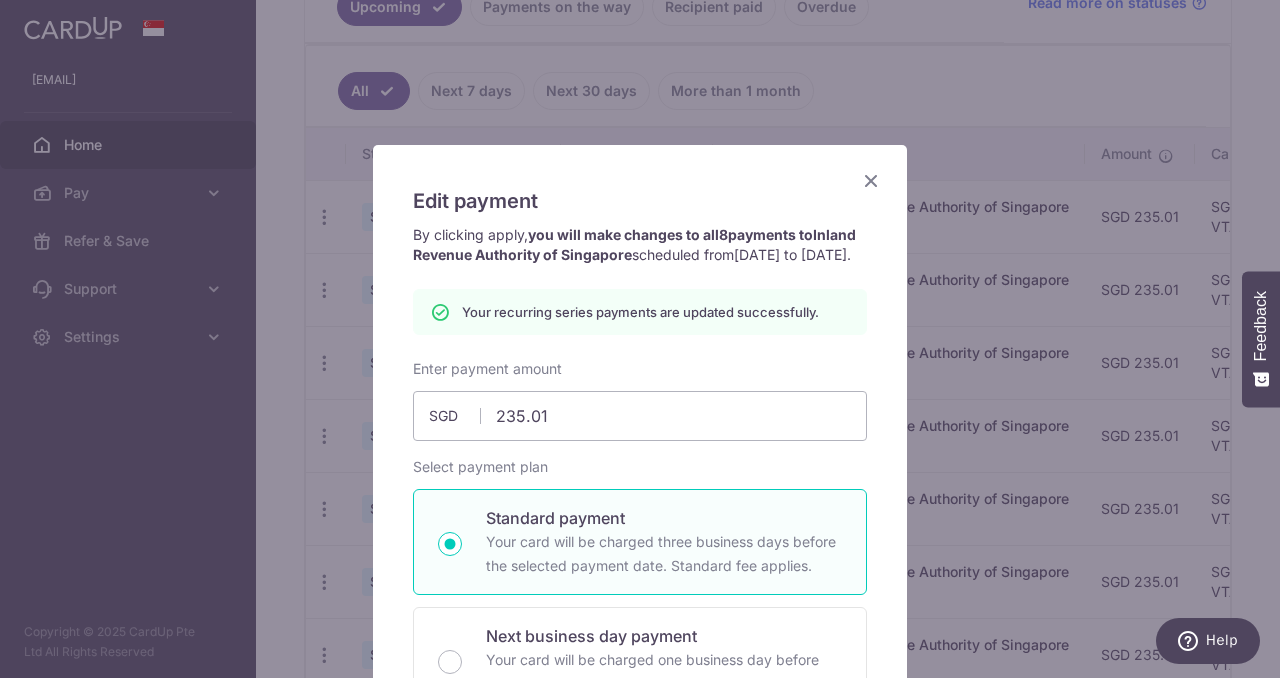 click at bounding box center [871, 180] 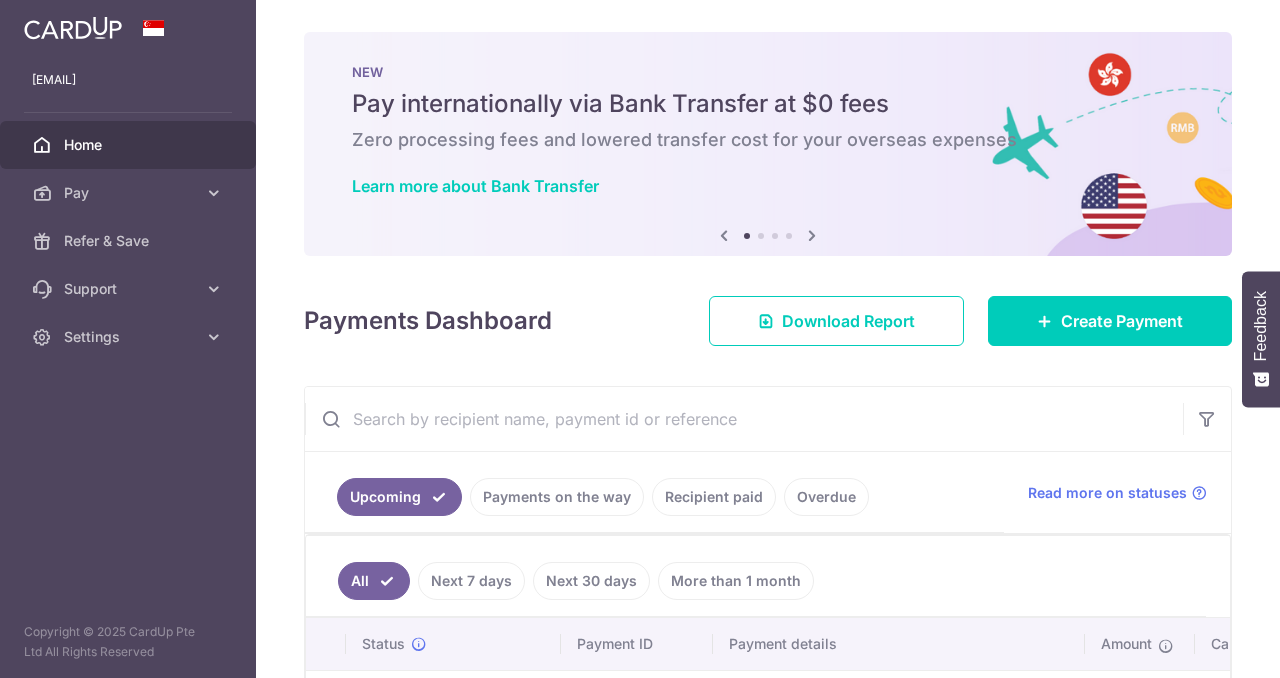 scroll, scrollTop: 0, scrollLeft: 0, axis: both 